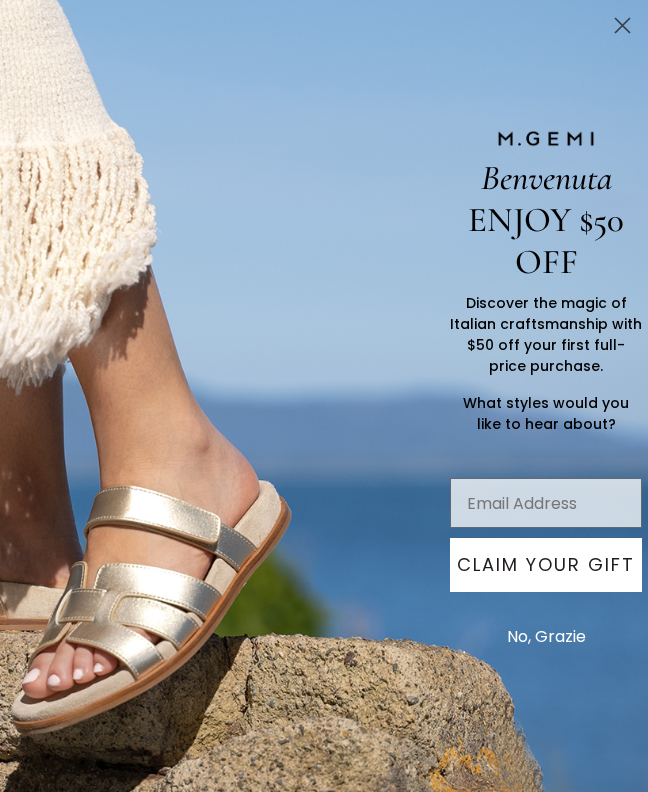 scroll, scrollTop: 0, scrollLeft: 0, axis: both 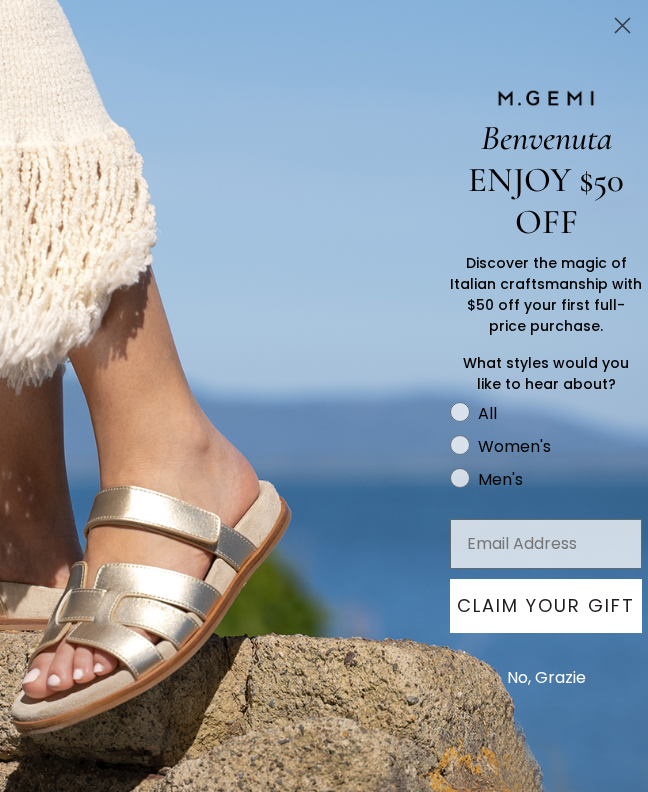 click 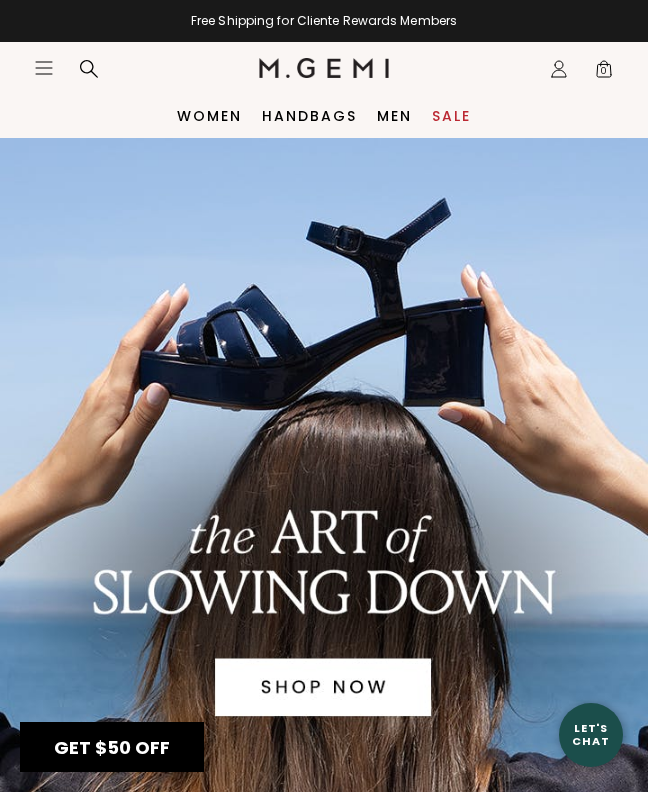 scroll, scrollTop: 0, scrollLeft: 0, axis: both 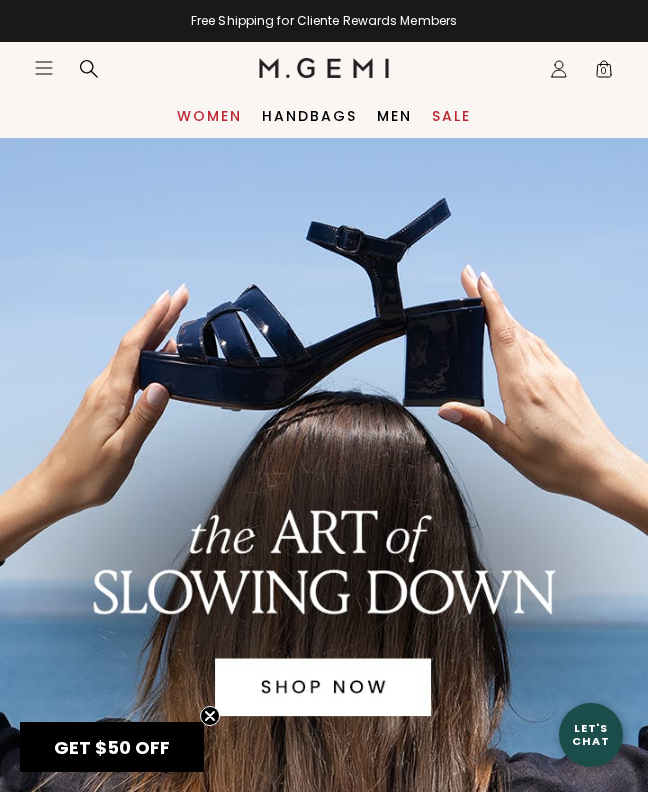 click on "Women" at bounding box center (209, 116) 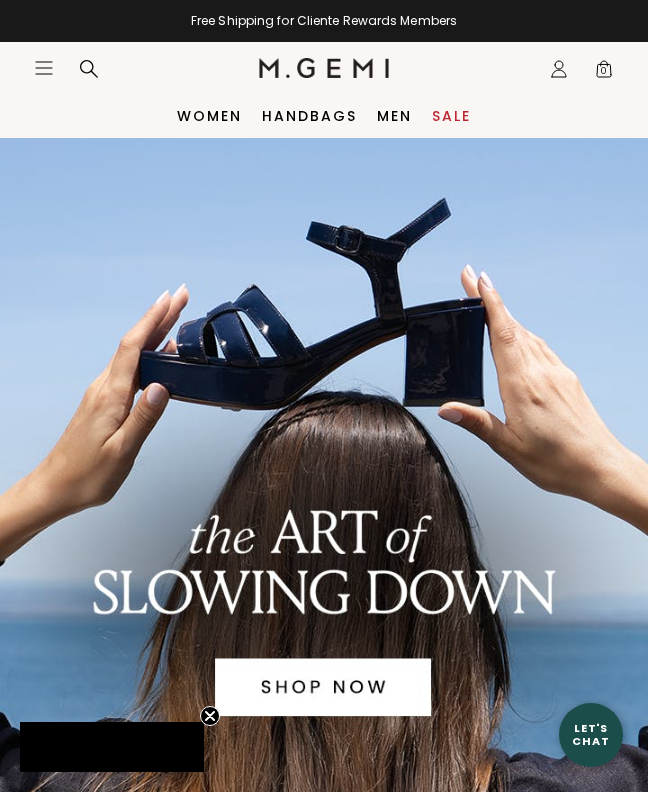 scroll, scrollTop: 0, scrollLeft: 0, axis: both 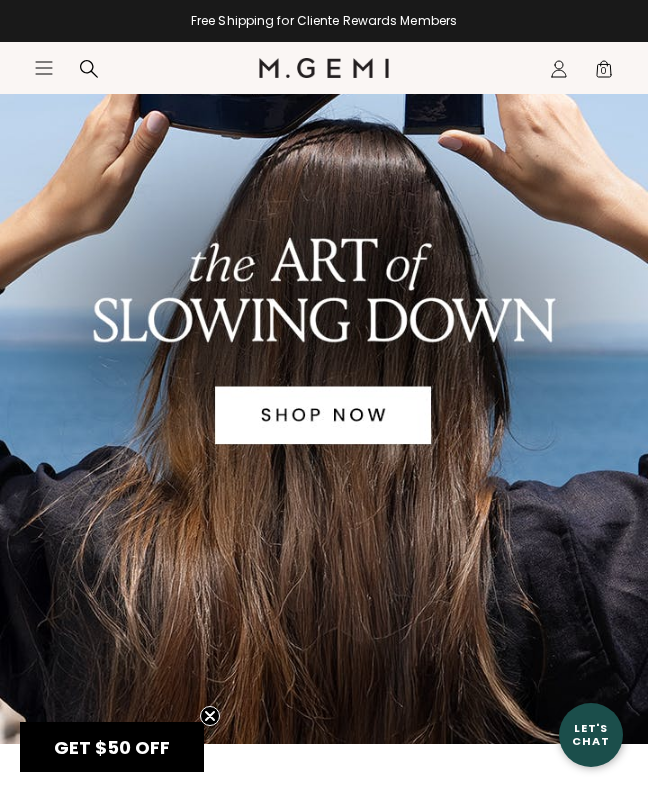 click at bounding box center (324, 305) 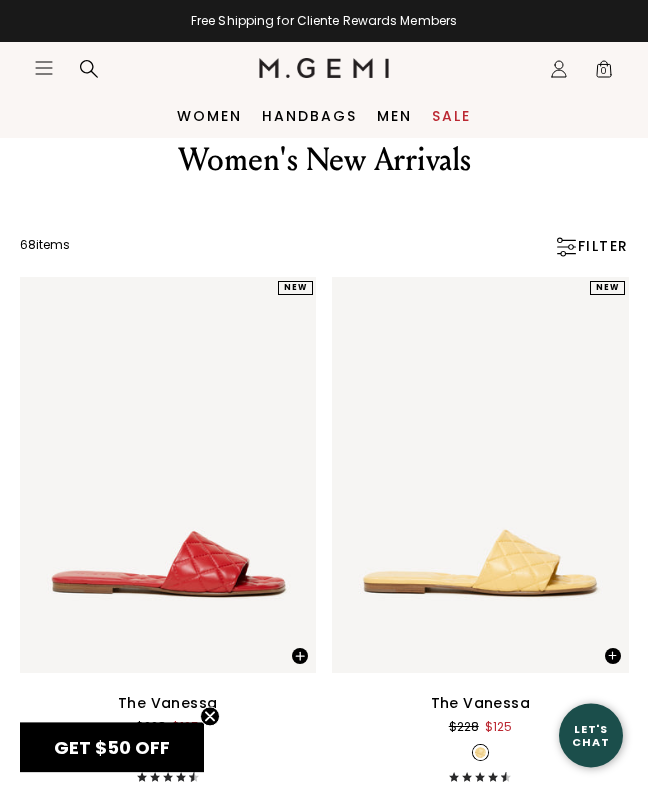 scroll, scrollTop: 0, scrollLeft: 0, axis: both 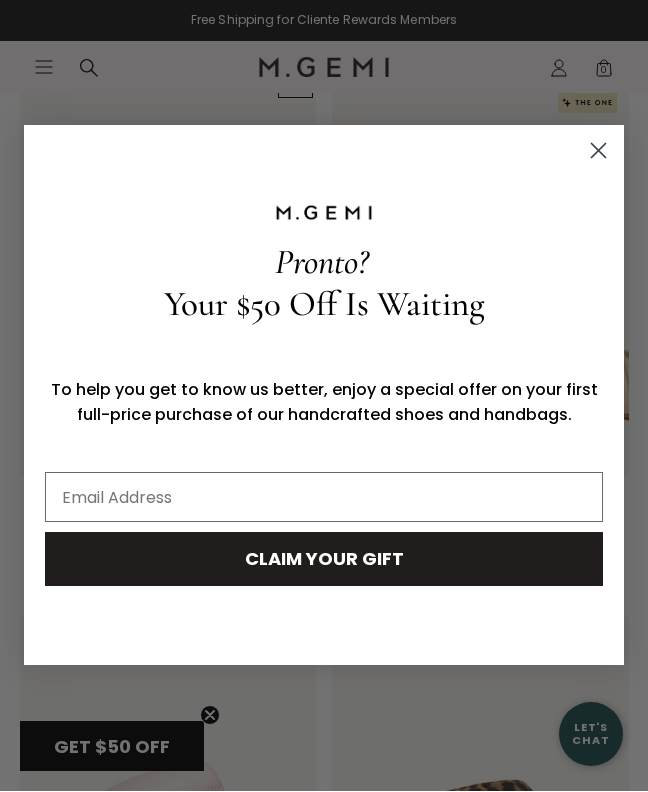 click on "Close dialog" 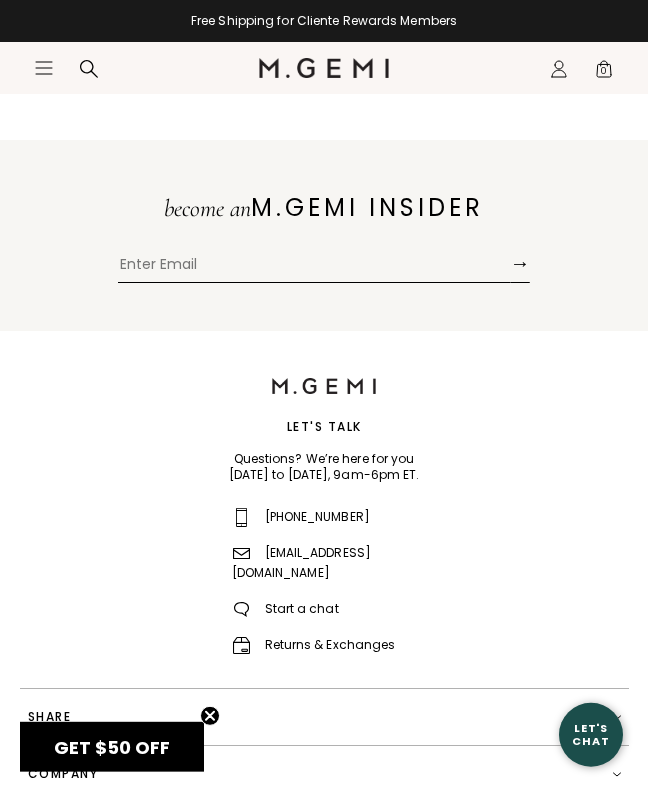 scroll, scrollTop: 19269, scrollLeft: 0, axis: vertical 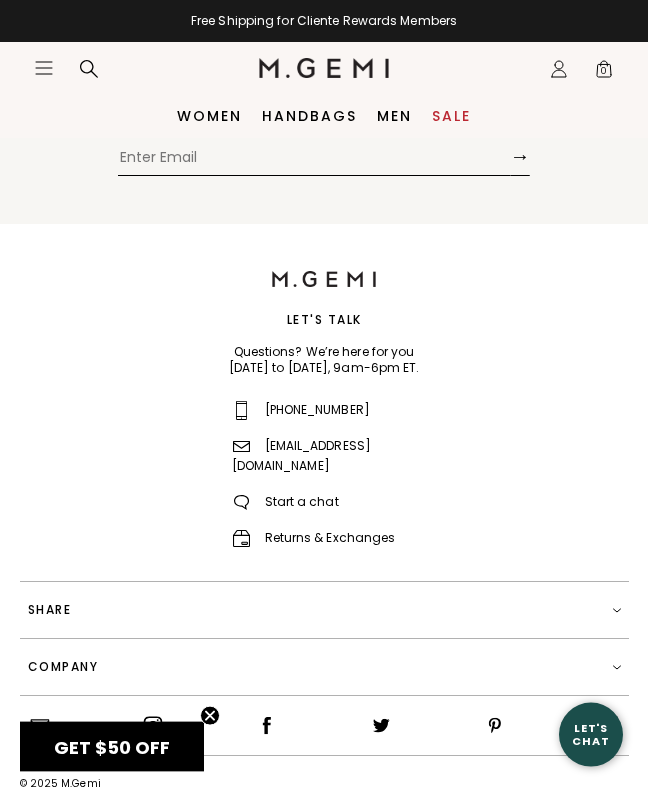 click on "Icons/20x20/hamburger@2x" 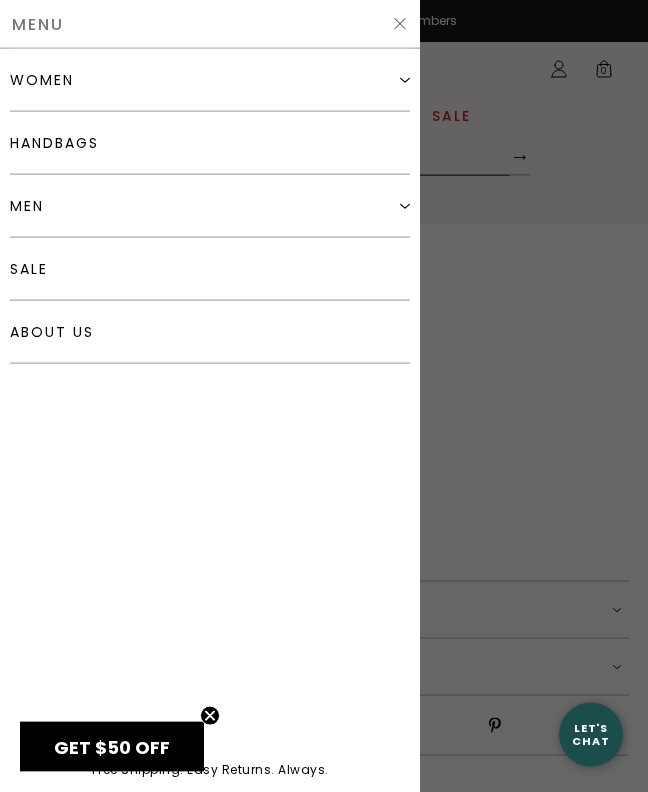 click on "women" at bounding box center (210, 80) 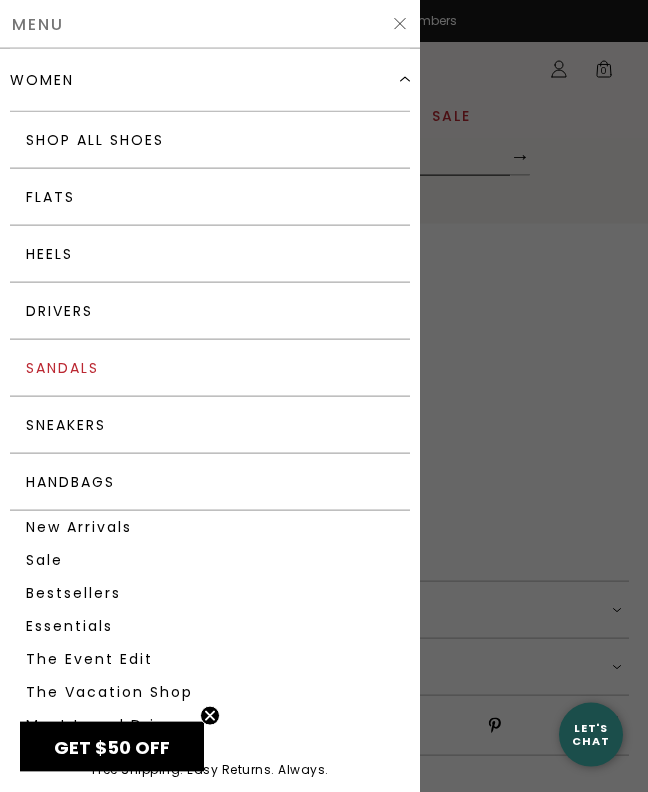click on "Sandals" at bounding box center [210, 368] 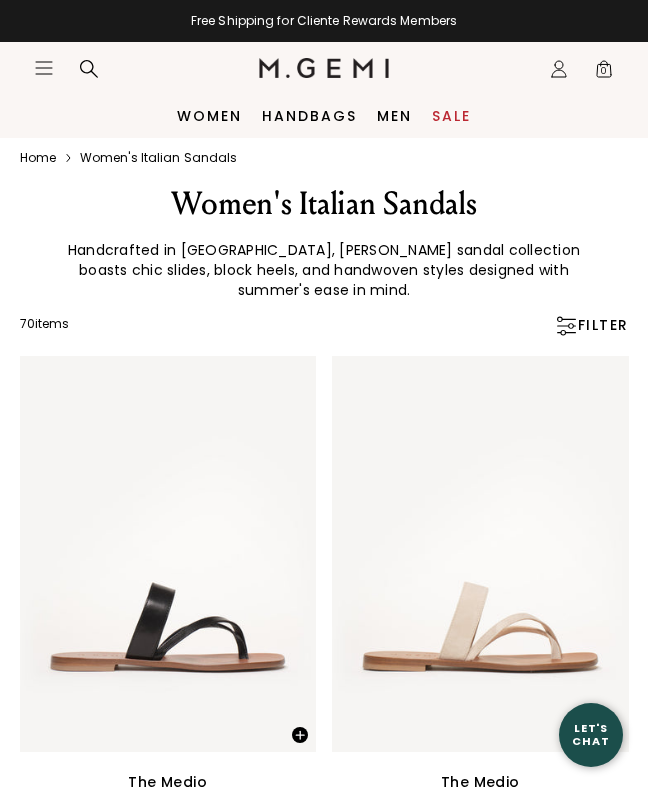 scroll, scrollTop: 0, scrollLeft: 0, axis: both 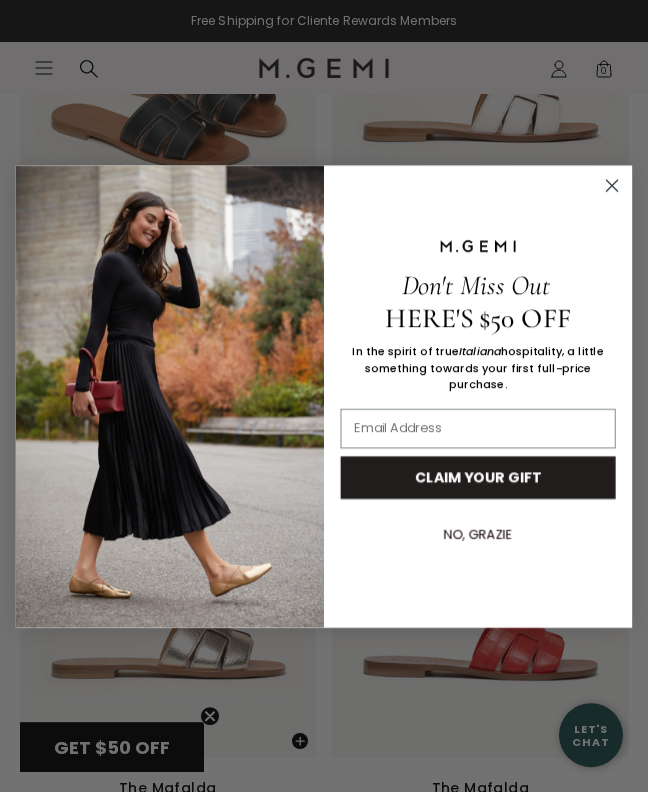 click 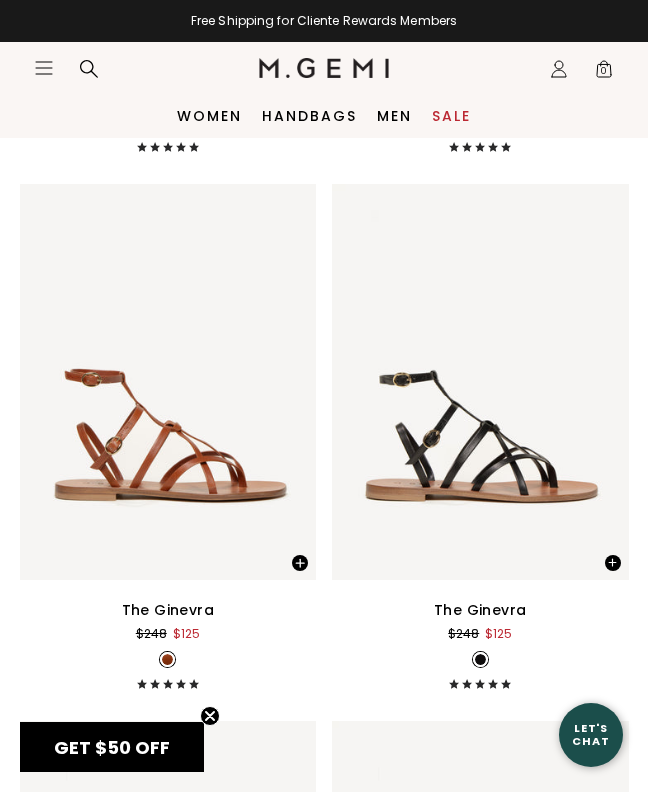 scroll, scrollTop: 5541, scrollLeft: 0, axis: vertical 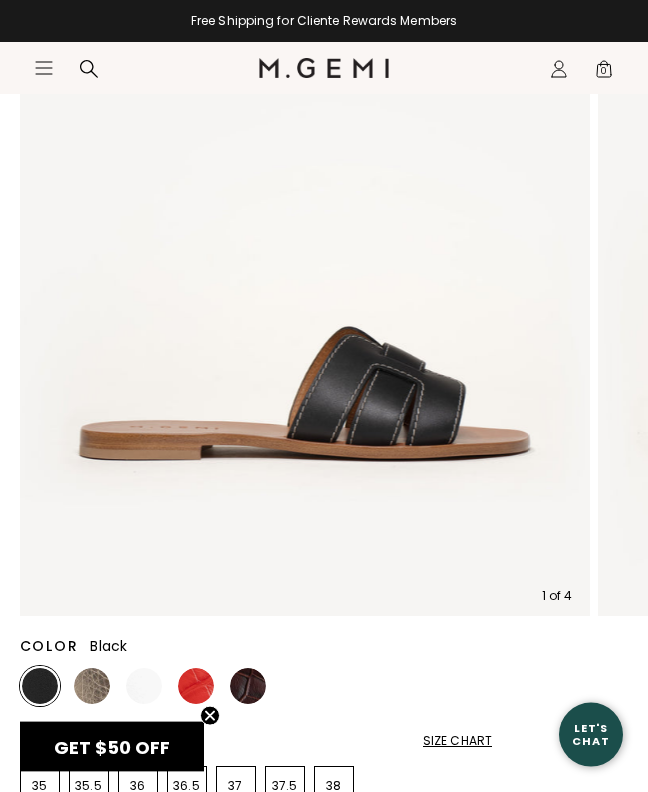 click at bounding box center (92, 686) 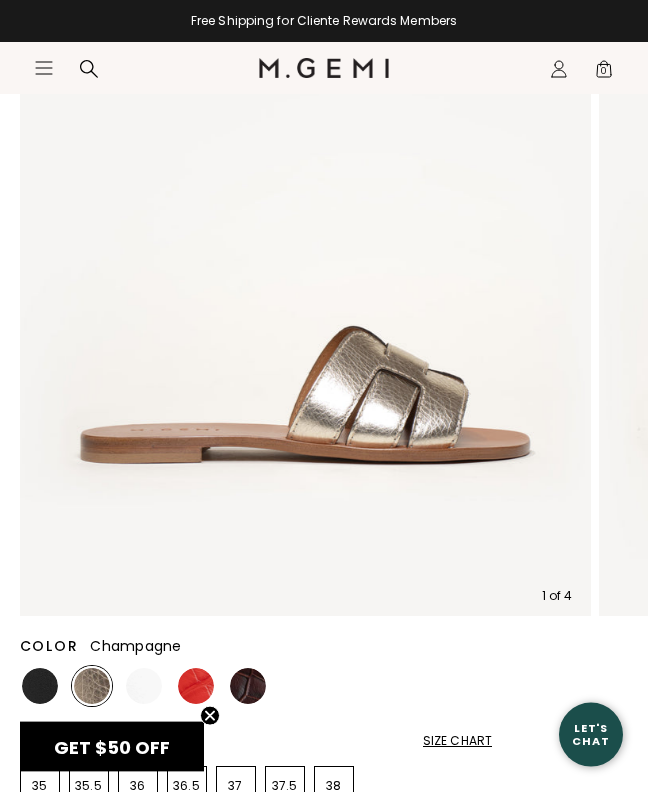 scroll, scrollTop: 0, scrollLeft: 0, axis: both 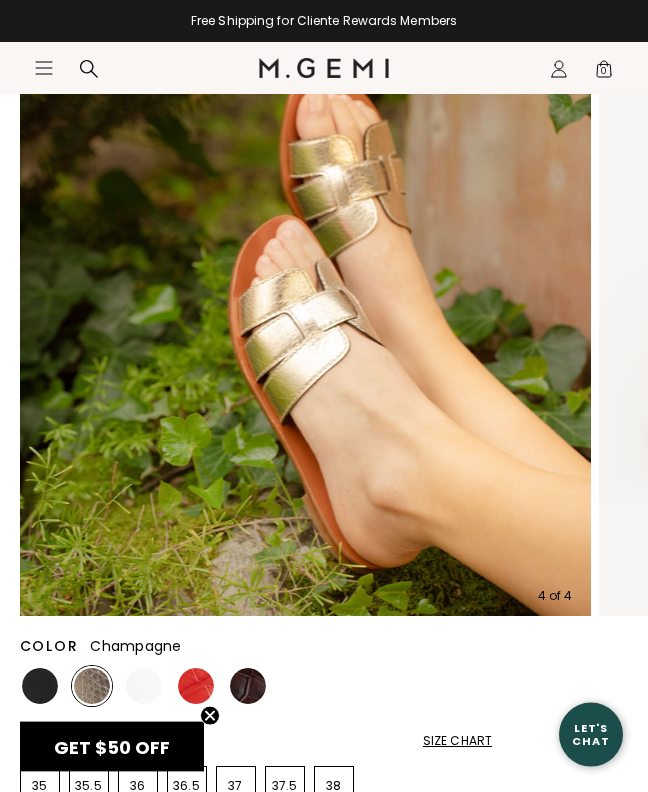 click at bounding box center (144, 686) 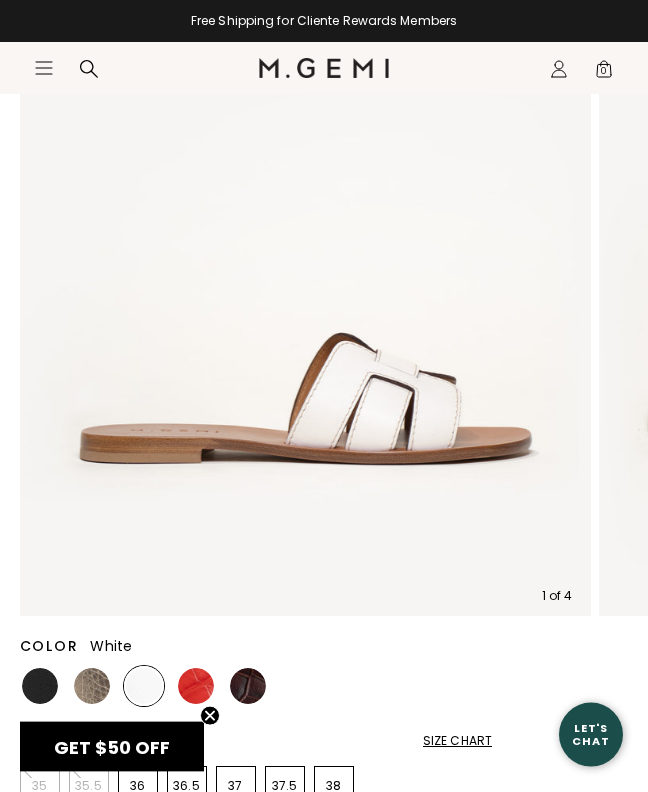 scroll, scrollTop: 0, scrollLeft: 0, axis: both 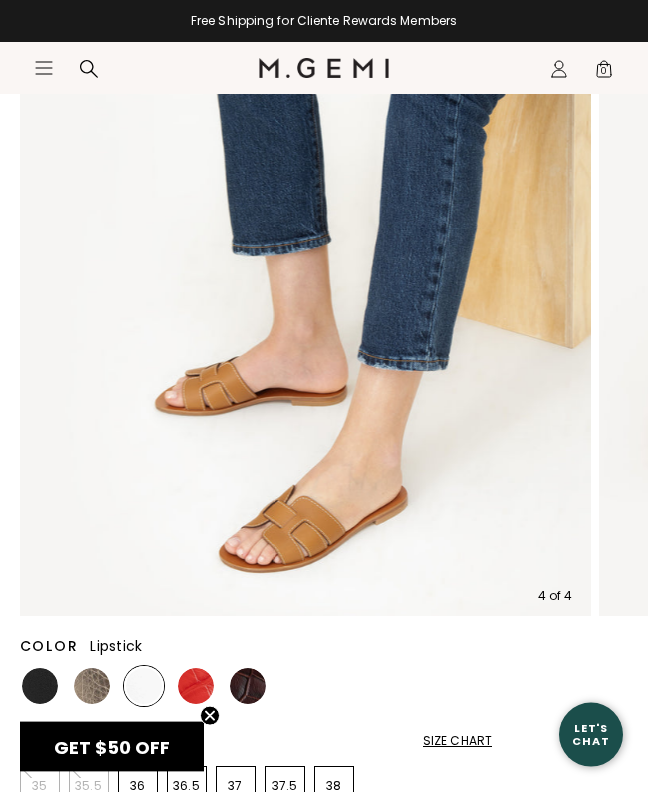 click at bounding box center [196, 686] 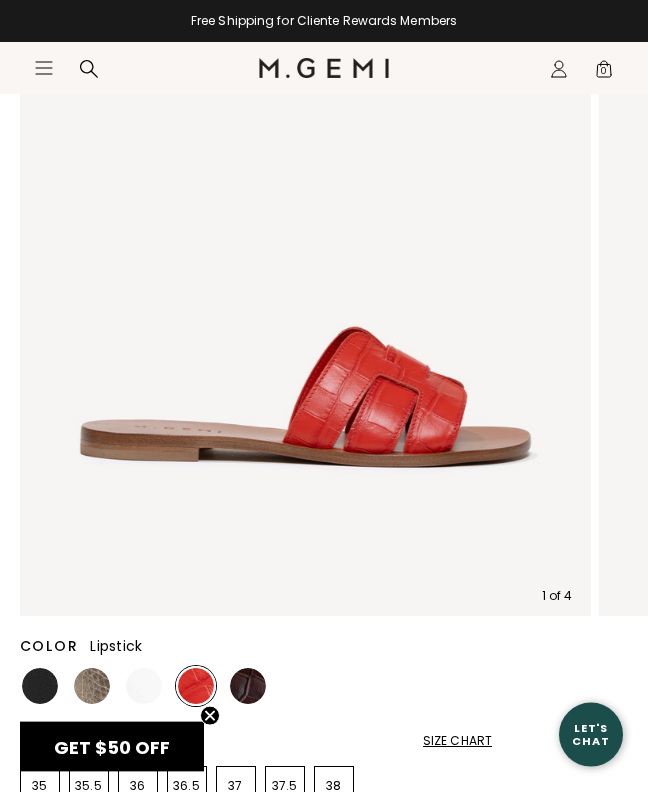 scroll, scrollTop: 0, scrollLeft: 0, axis: both 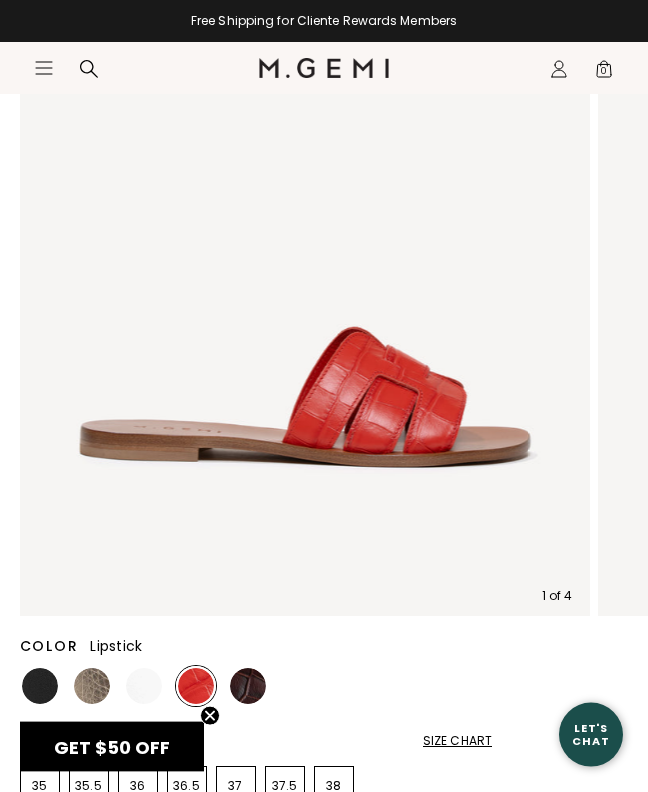 click at bounding box center [248, 686] 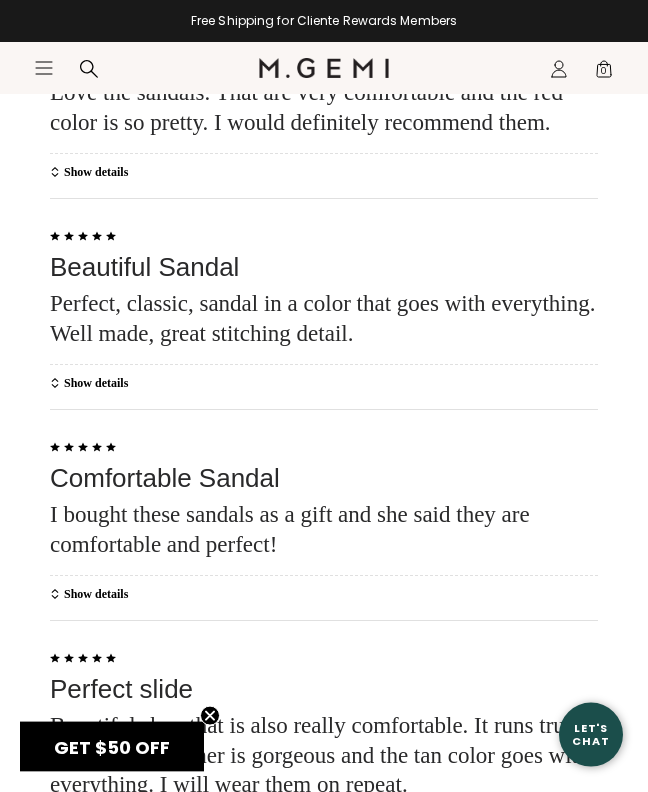 scroll, scrollTop: 5498, scrollLeft: 0, axis: vertical 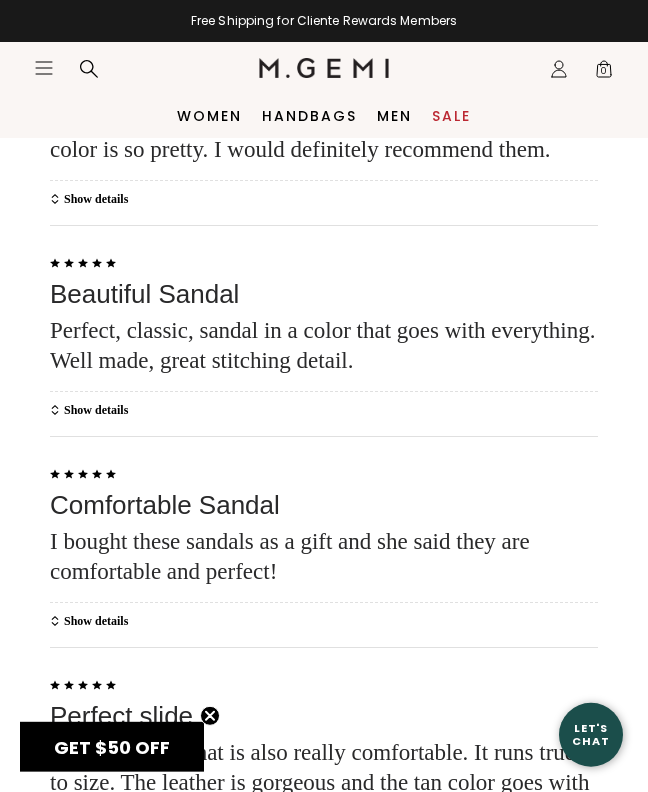 click on "Read More" 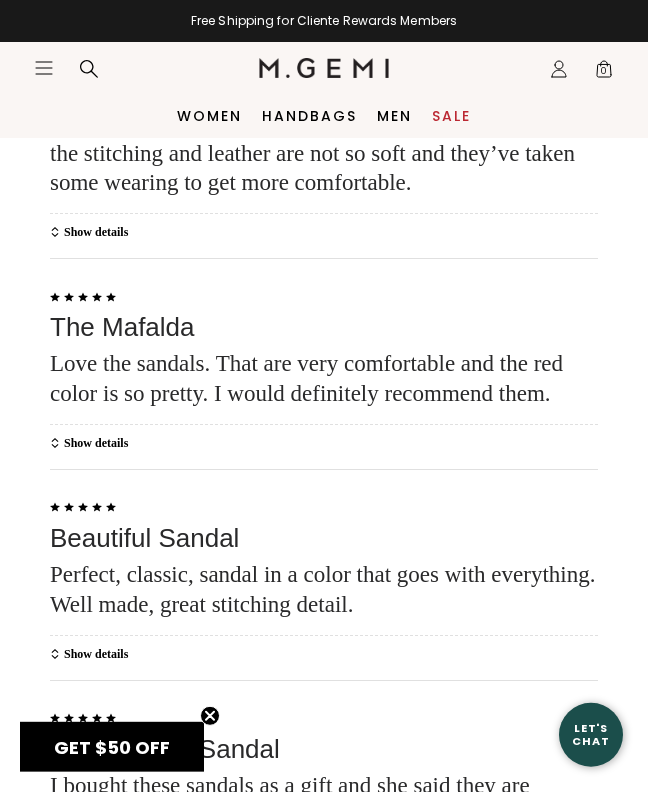 scroll, scrollTop: 5406, scrollLeft: 0, axis: vertical 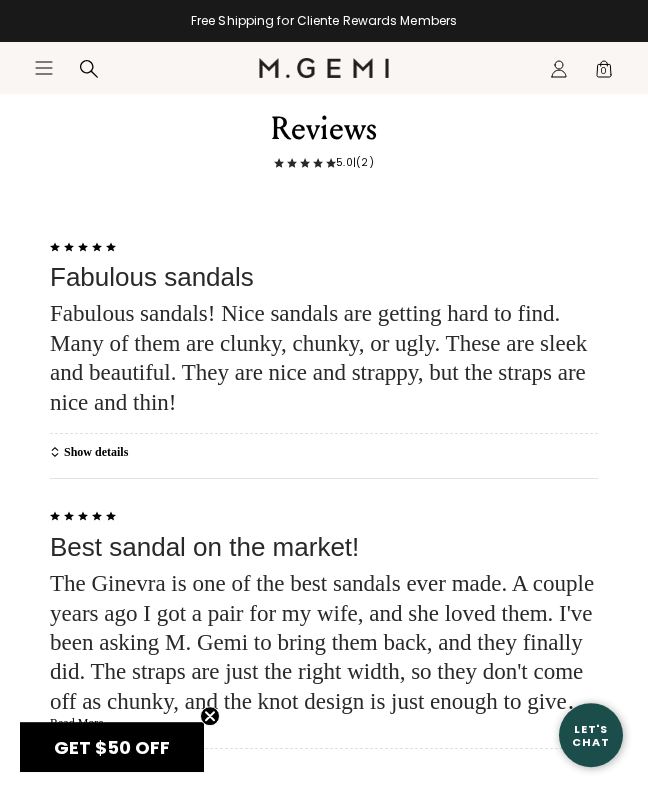 click on "Read More" 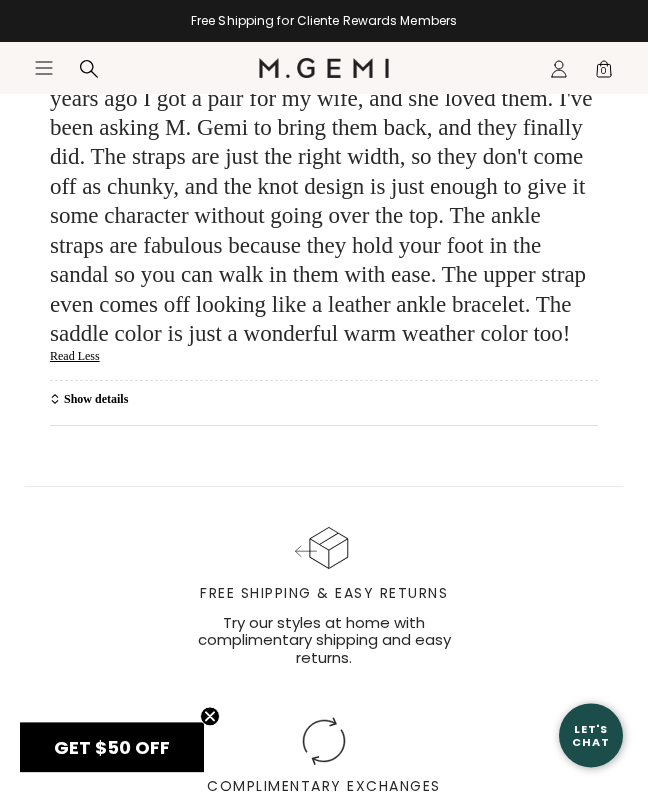 scroll, scrollTop: 4332, scrollLeft: 0, axis: vertical 